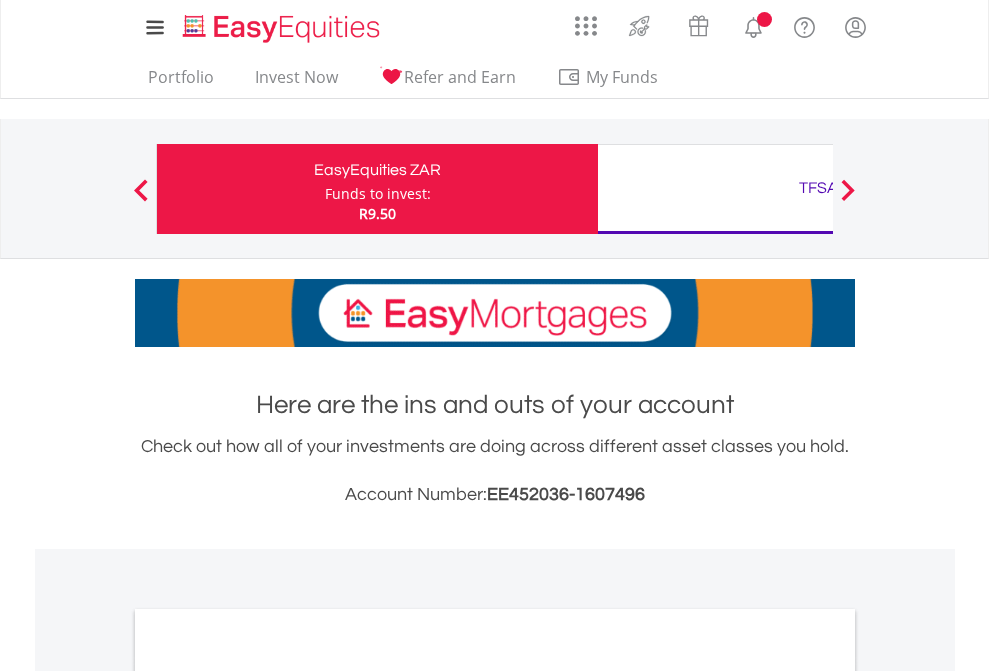 scroll, scrollTop: 0, scrollLeft: 0, axis: both 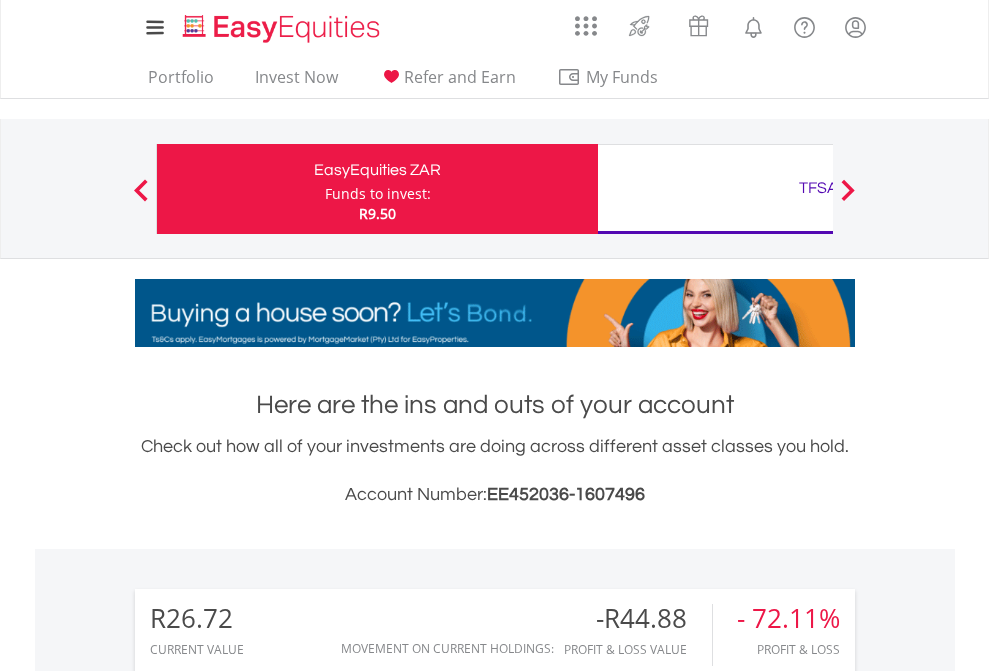 click on "Funds to invest:" at bounding box center [378, 194] 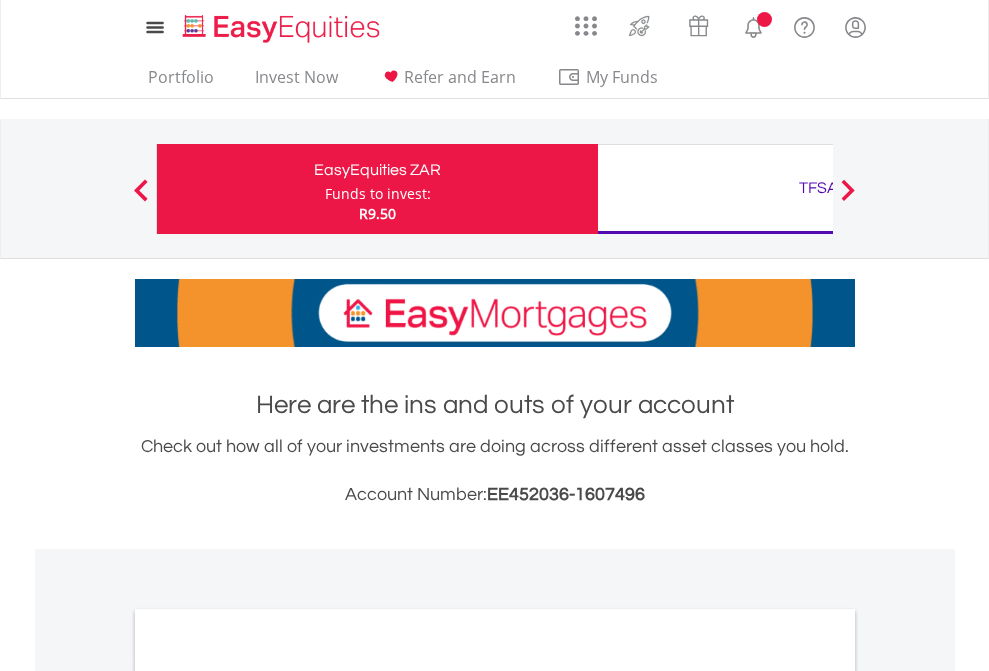 scroll, scrollTop: 0, scrollLeft: 0, axis: both 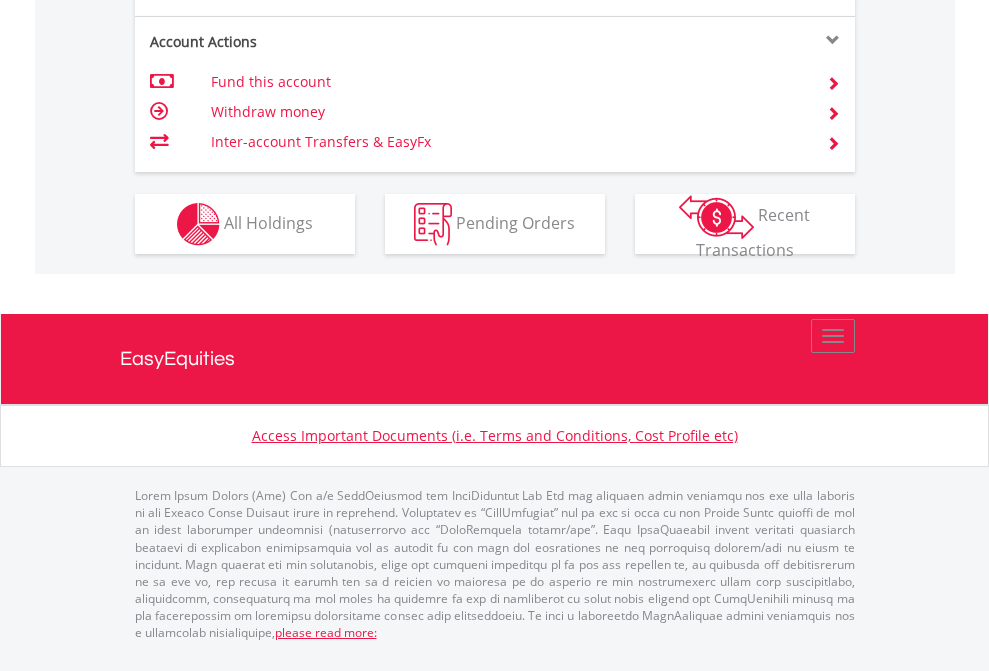 click on "Investment types" at bounding box center [706, -337] 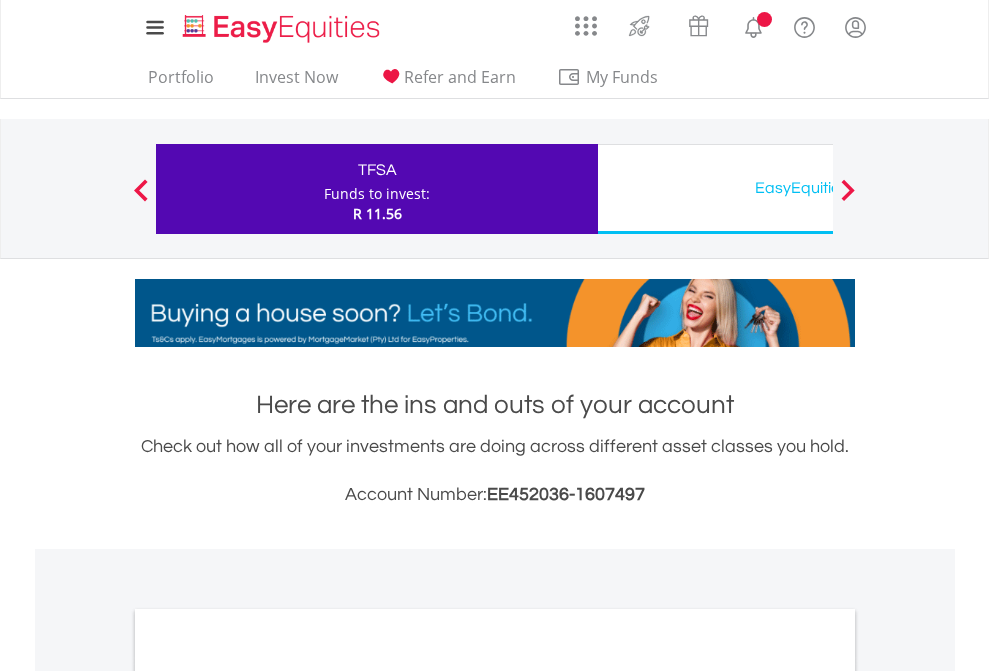 scroll, scrollTop: 0, scrollLeft: 0, axis: both 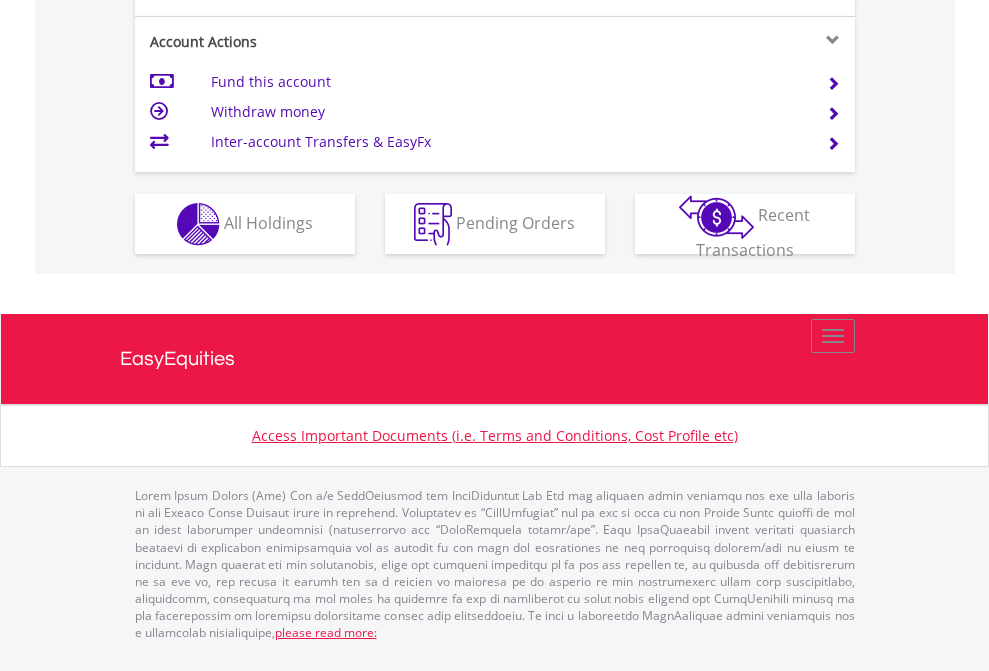 click on "Investment types" at bounding box center (706, -337) 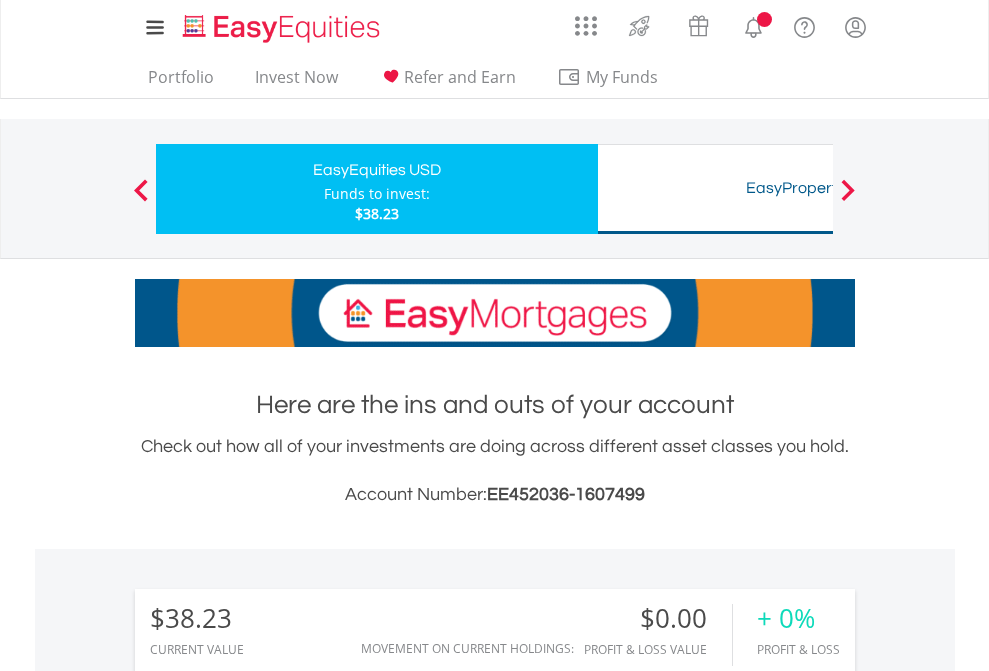 scroll, scrollTop: 0, scrollLeft: 0, axis: both 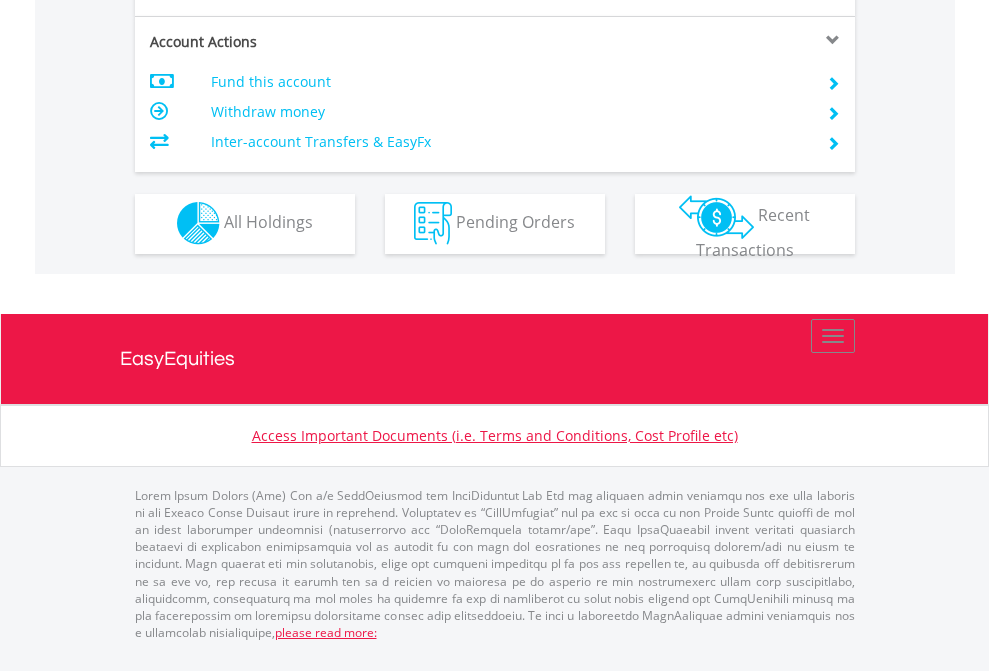 click on "Investment types" at bounding box center [706, -353] 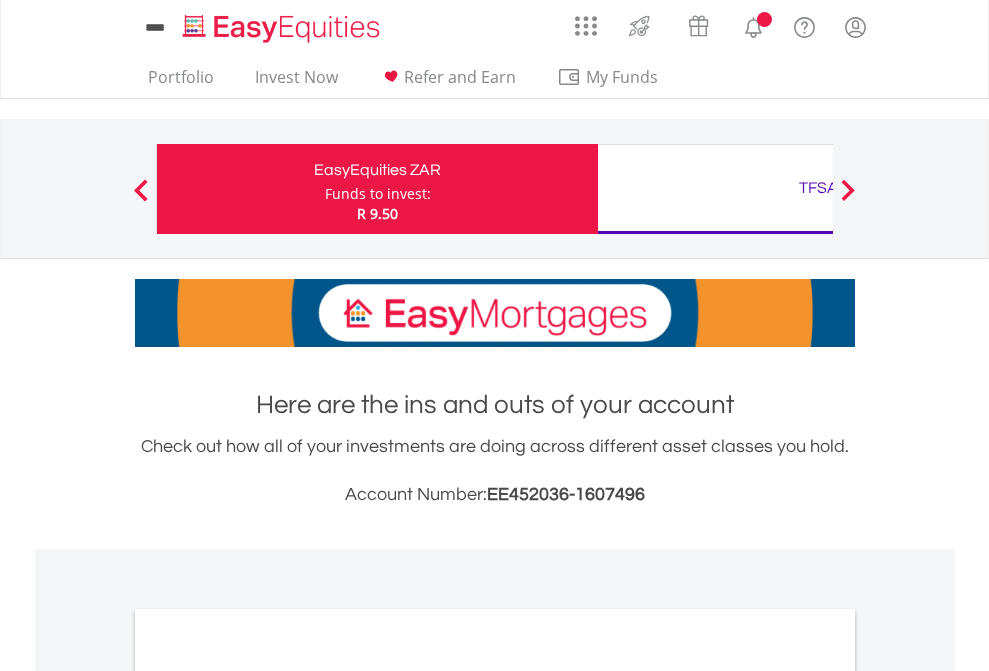 scroll, scrollTop: 0, scrollLeft: 0, axis: both 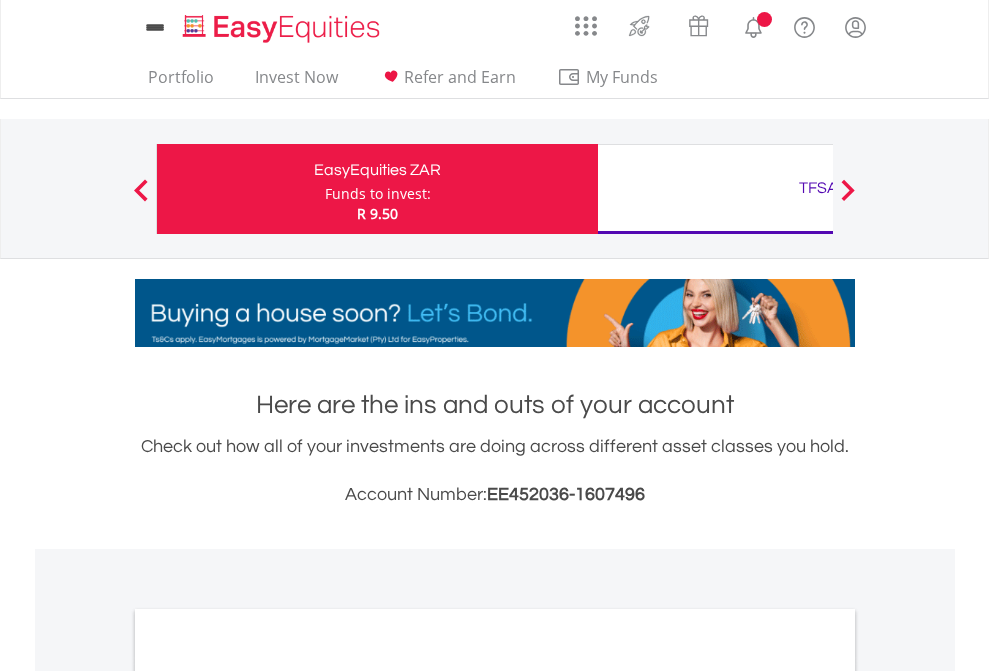 click on "All Holdings" at bounding box center [268, 1096] 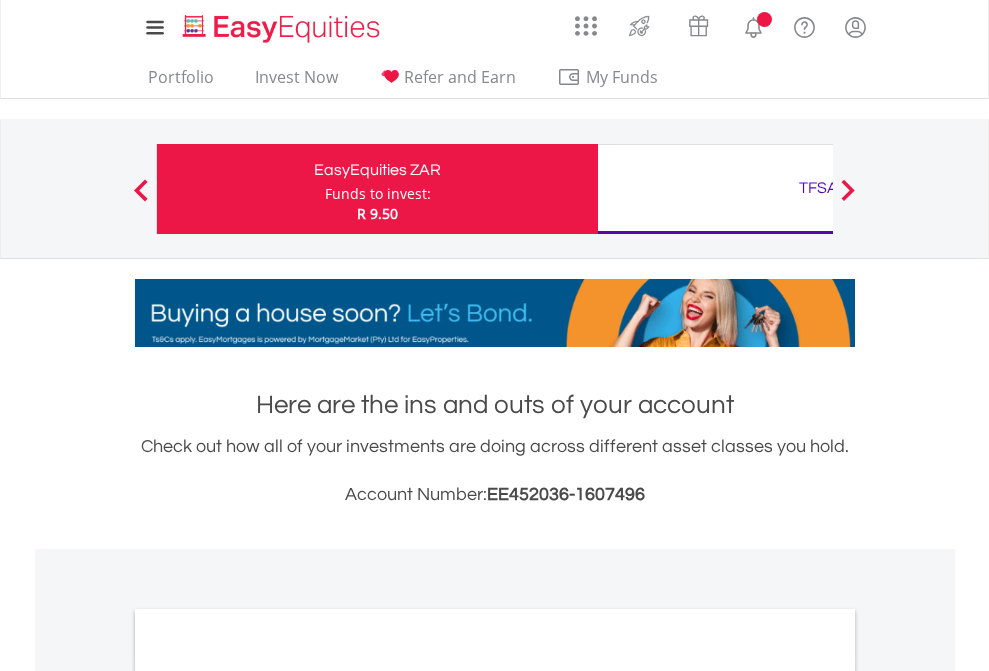 scroll, scrollTop: 1202, scrollLeft: 0, axis: vertical 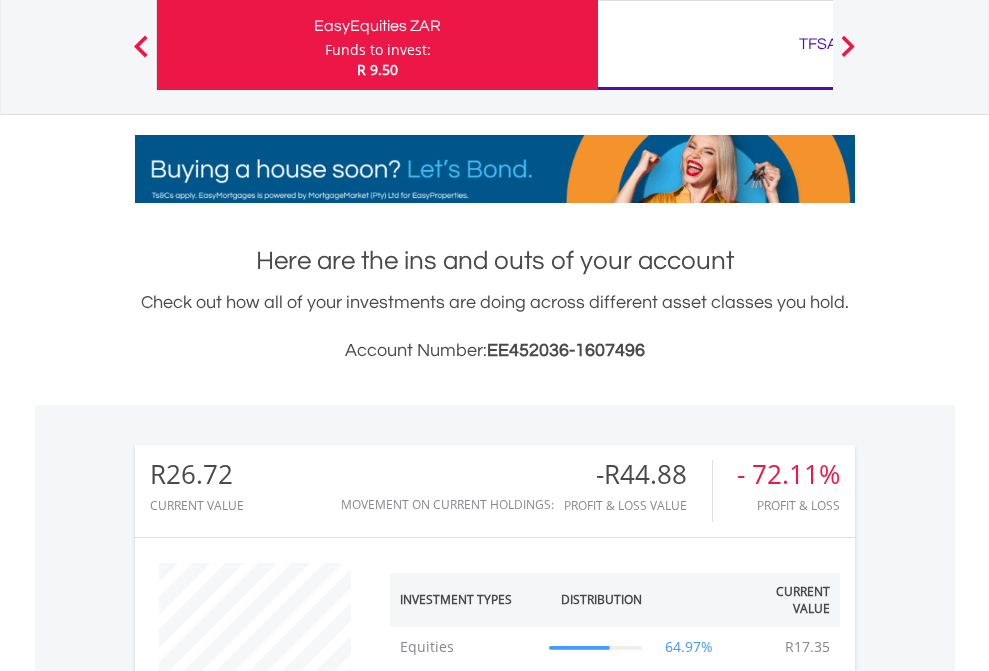 click on "TFSA" at bounding box center [818, 44] 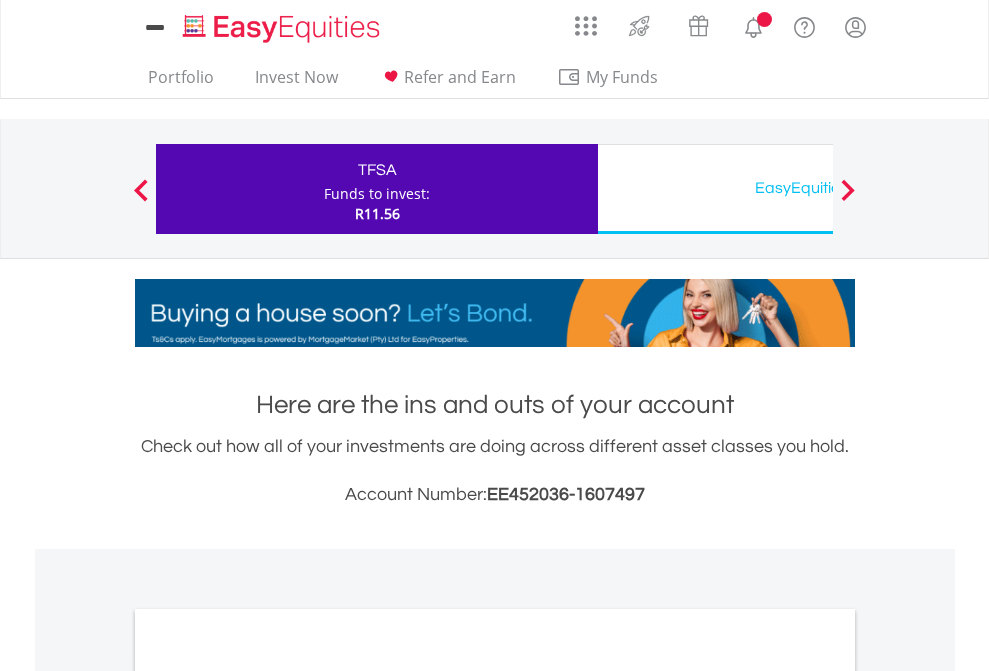 scroll, scrollTop: 0, scrollLeft: 0, axis: both 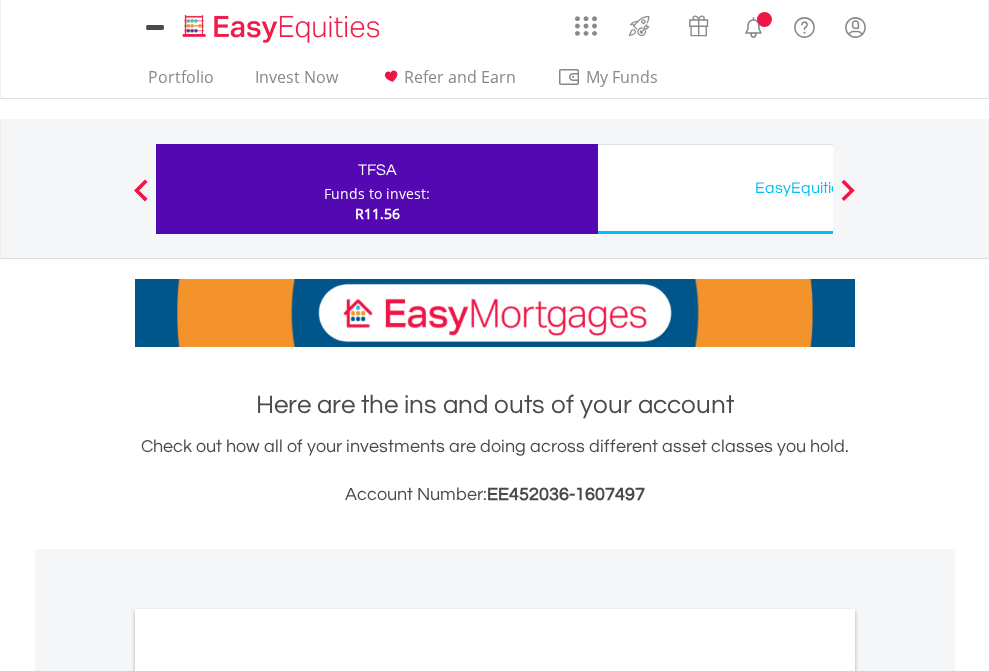 click on "All Holdings" at bounding box center (268, 1096) 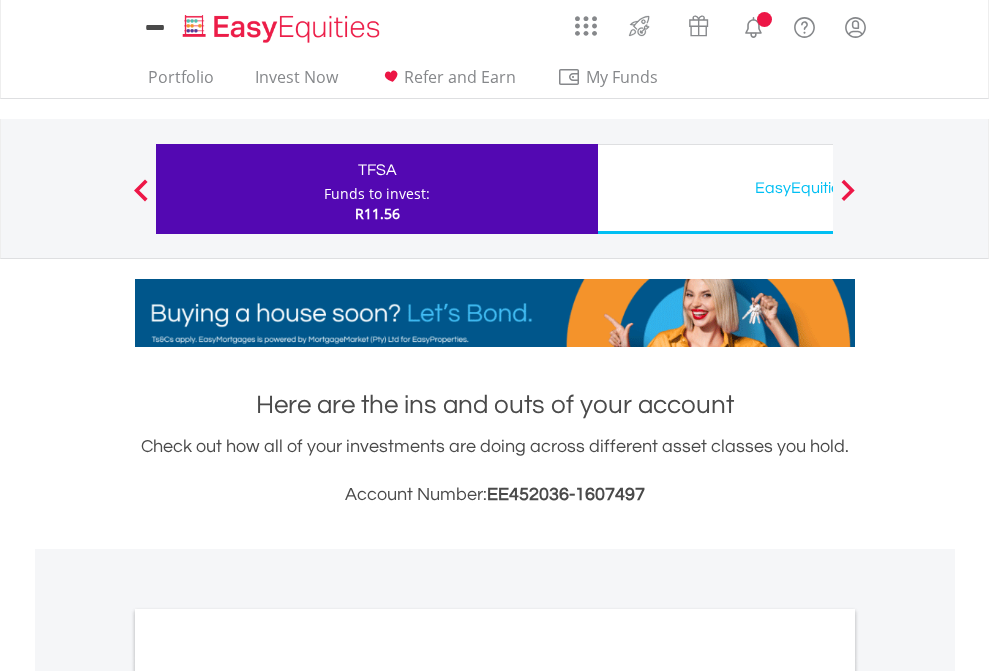 scroll, scrollTop: 1202, scrollLeft: 0, axis: vertical 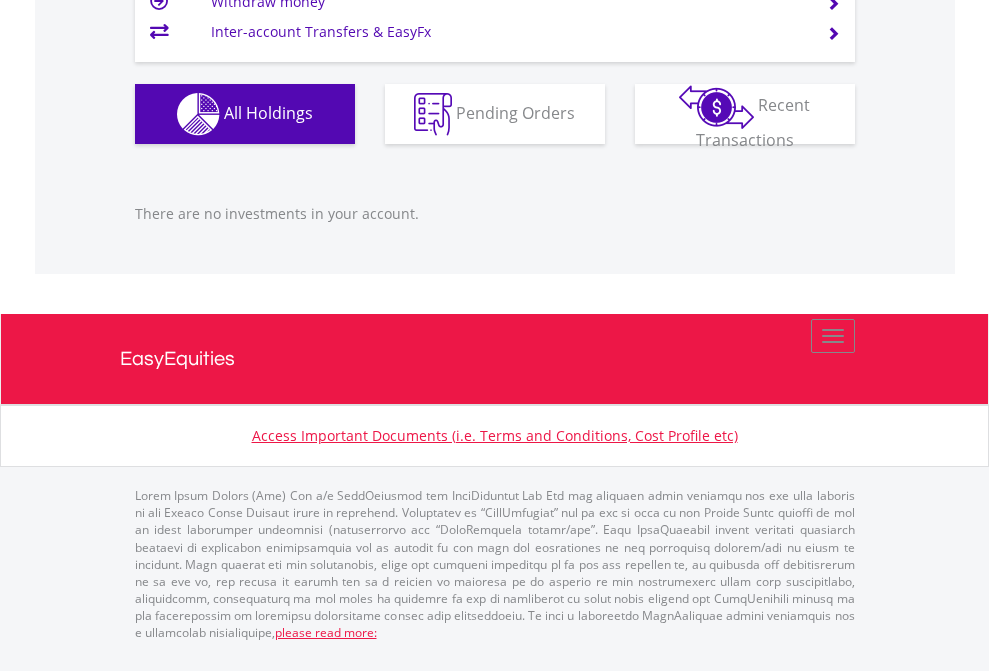 click on "EasyEquities USD" at bounding box center [818, -1166] 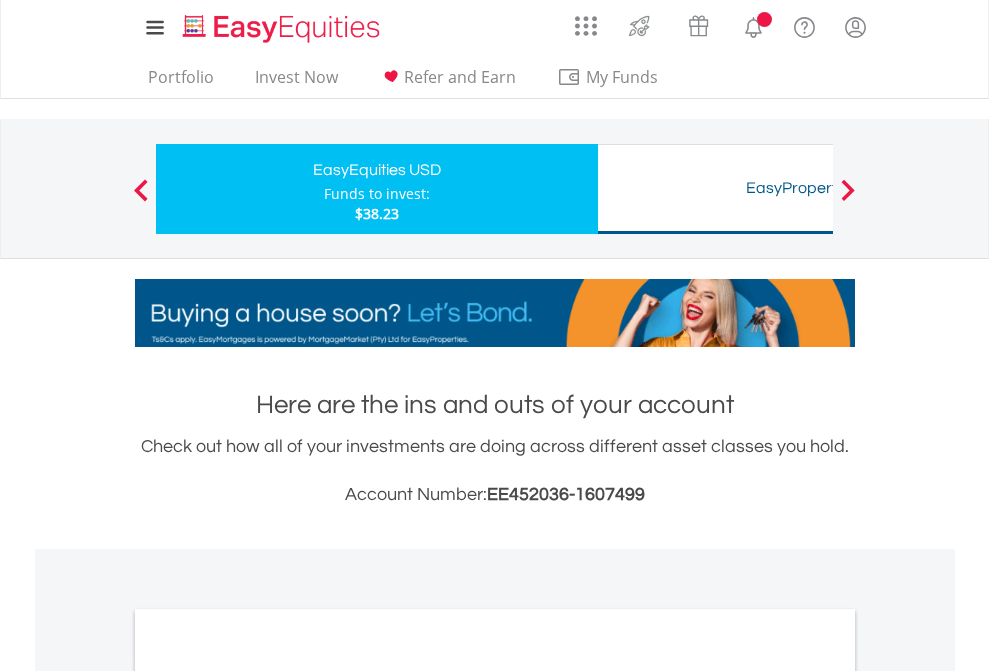 scroll, scrollTop: 0, scrollLeft: 0, axis: both 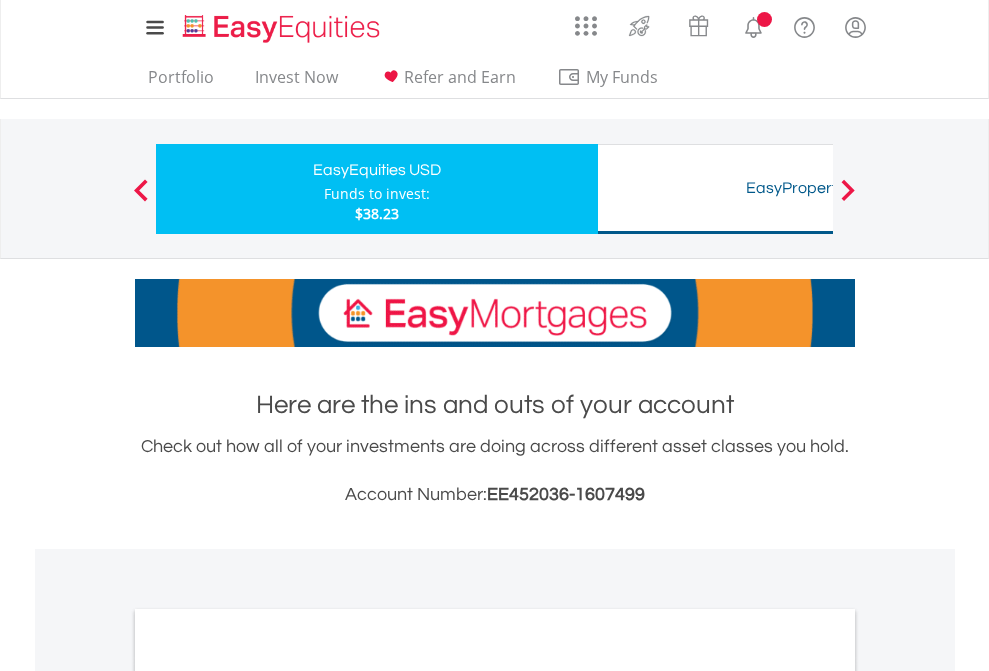 click on "All Holdings" at bounding box center [268, 1096] 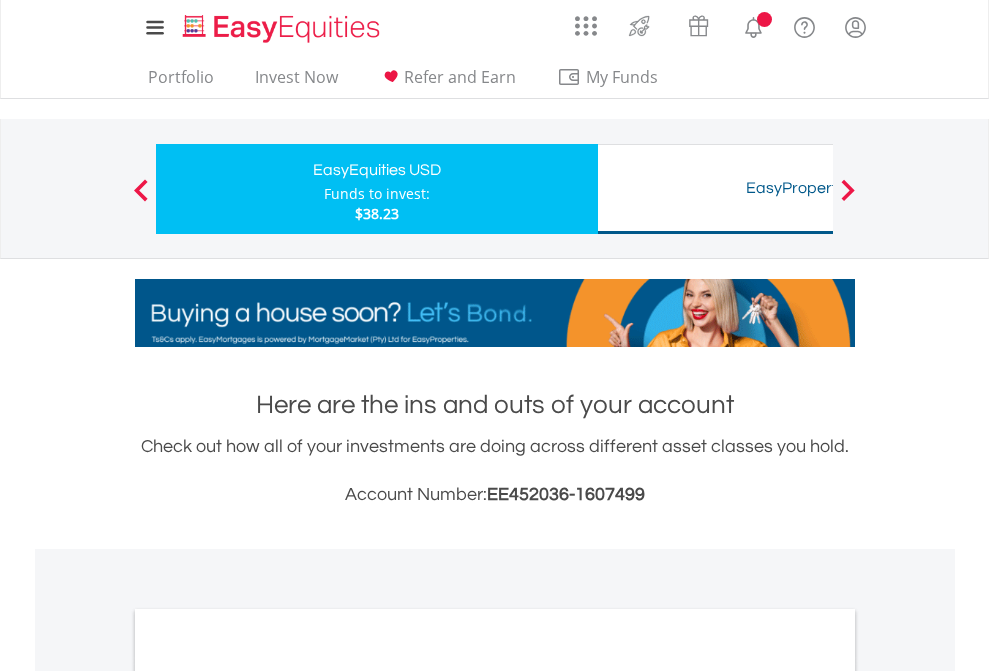 scroll, scrollTop: 1202, scrollLeft: 0, axis: vertical 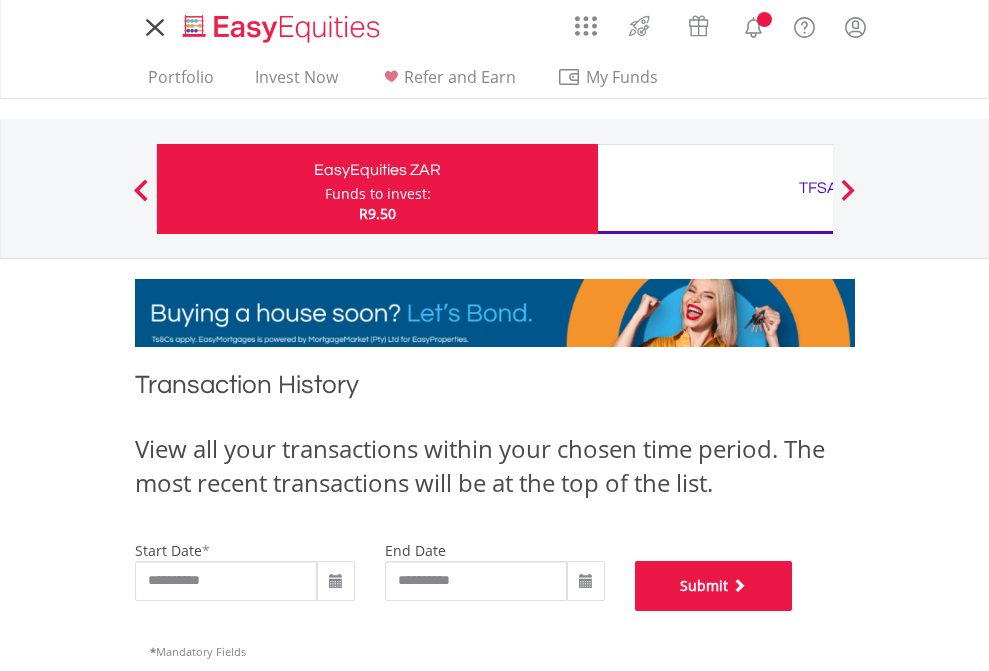 click on "Submit" at bounding box center [714, 586] 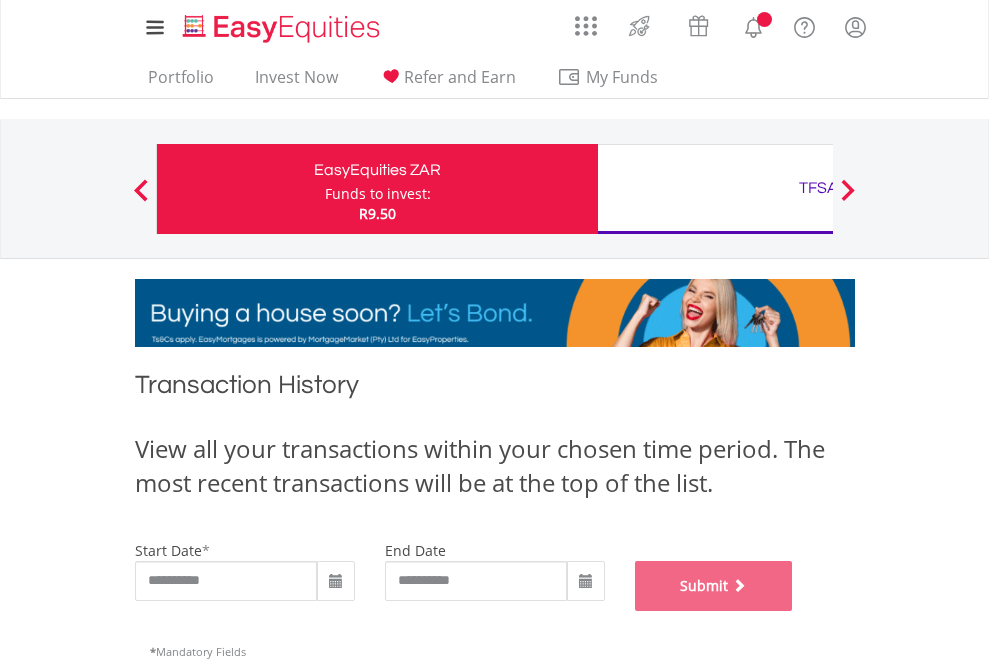 scroll, scrollTop: 811, scrollLeft: 0, axis: vertical 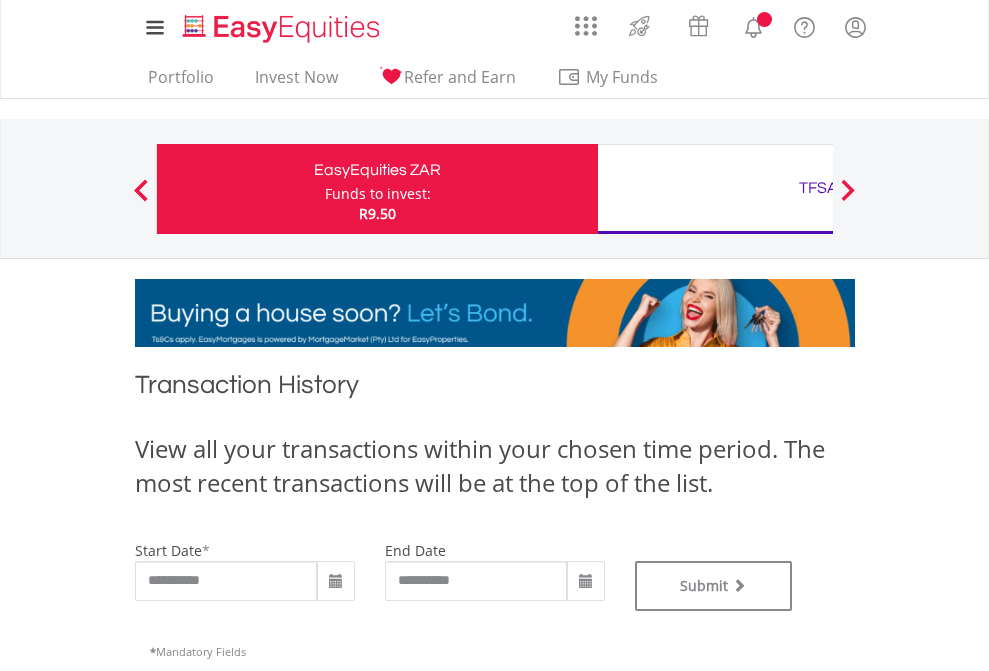click on "TFSA" at bounding box center [818, 188] 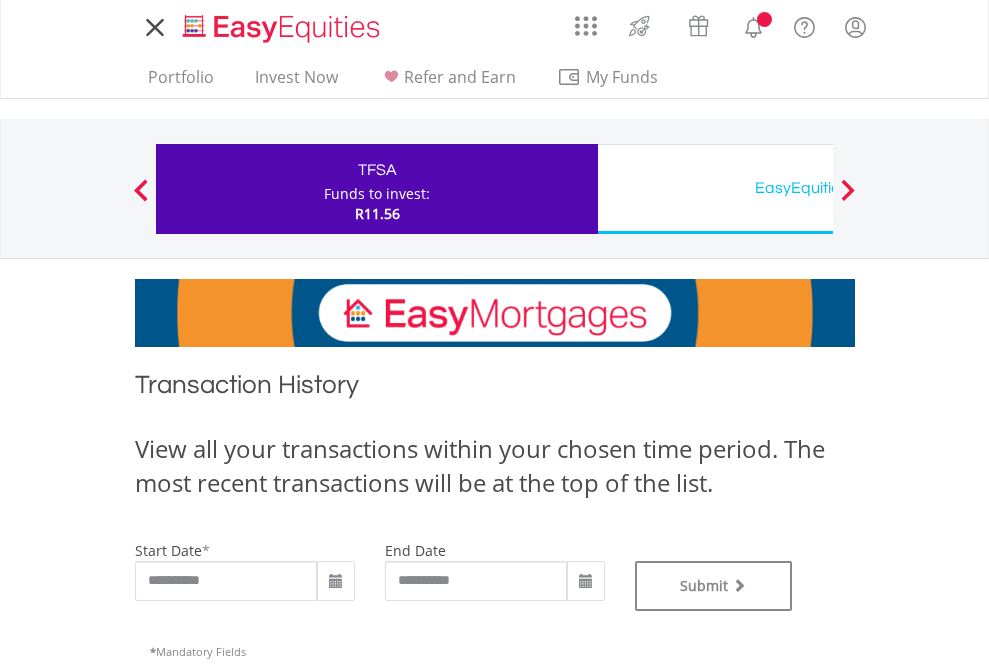 scroll, scrollTop: 0, scrollLeft: 0, axis: both 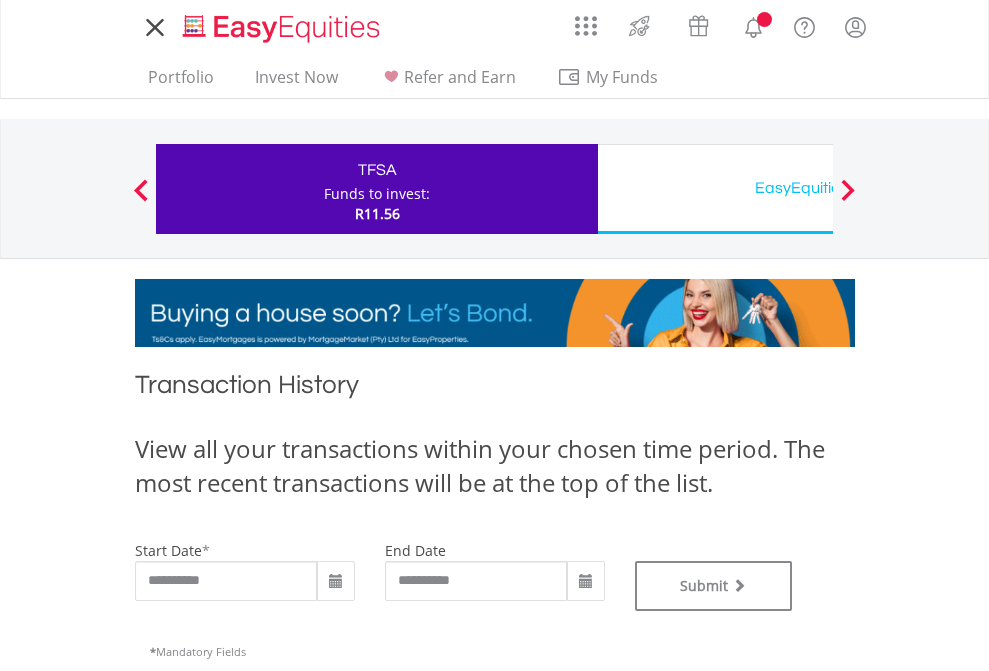 type on "**********" 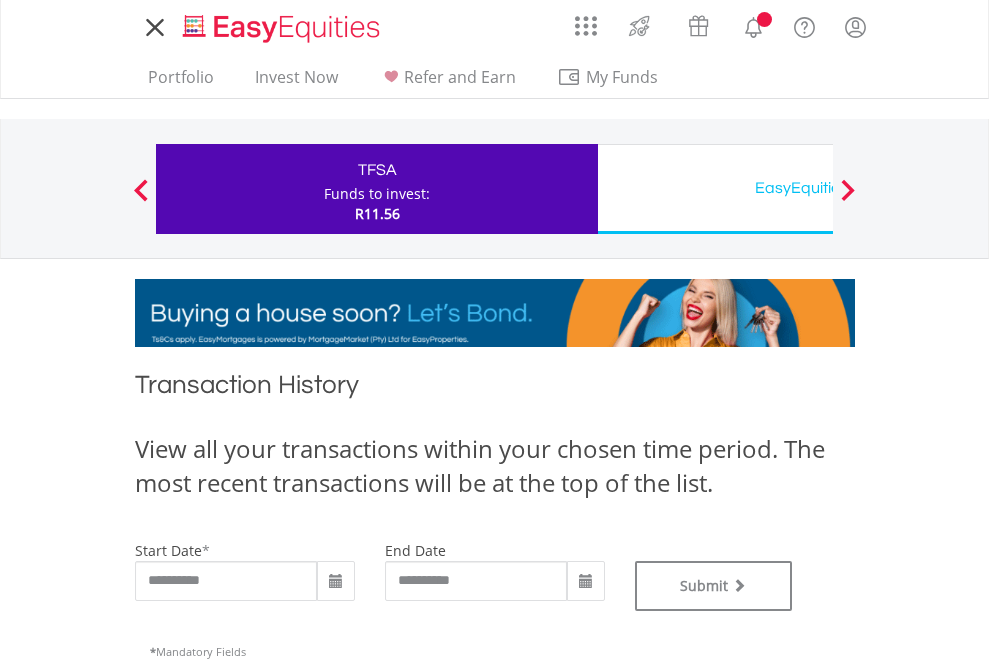 type on "**********" 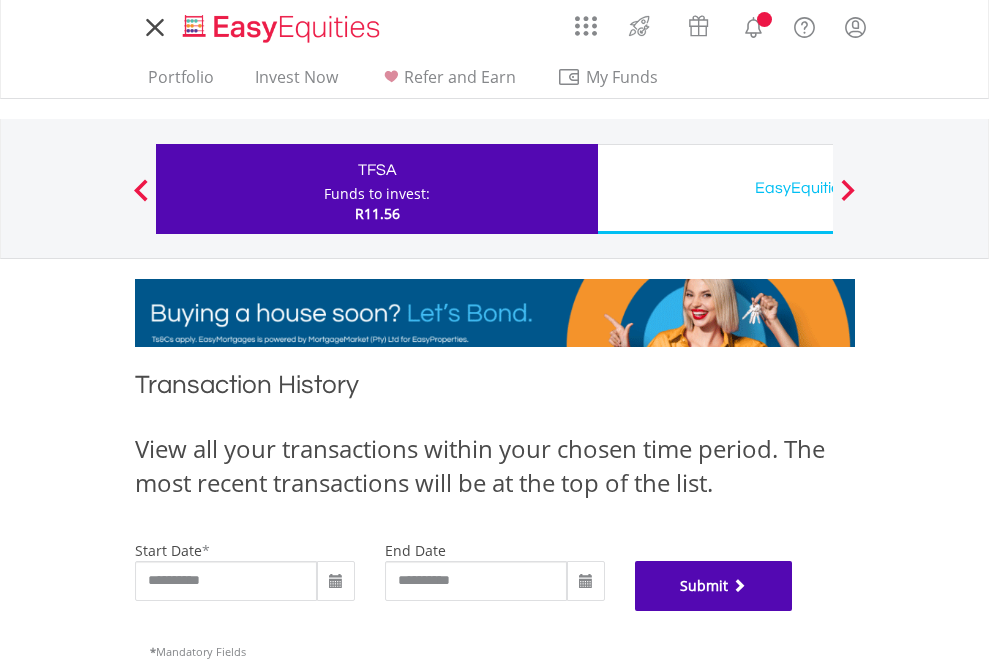 click on "Submit" at bounding box center [714, 586] 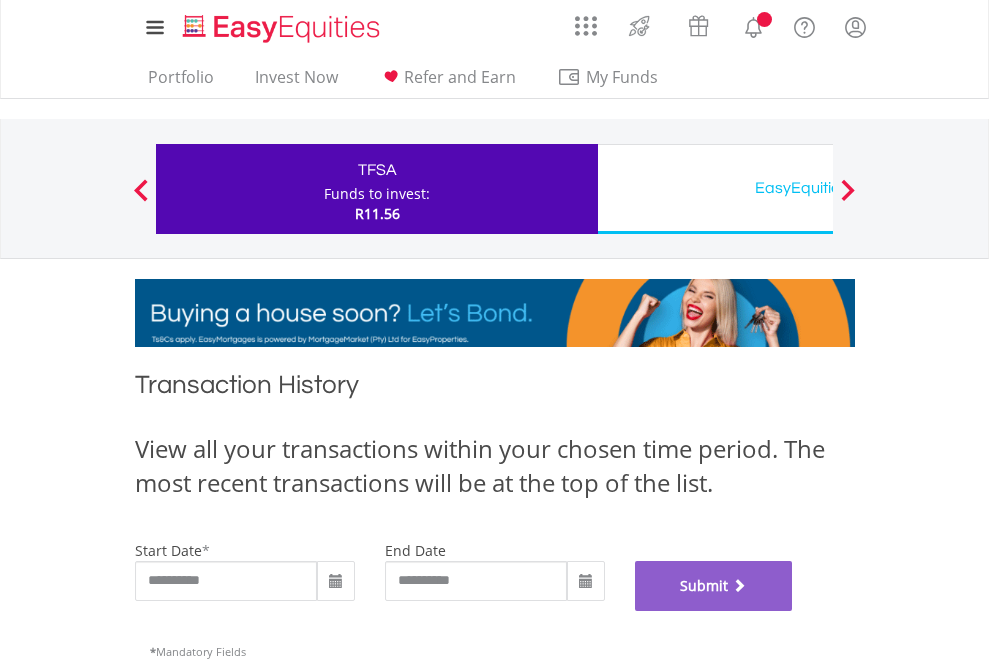 scroll, scrollTop: 811, scrollLeft: 0, axis: vertical 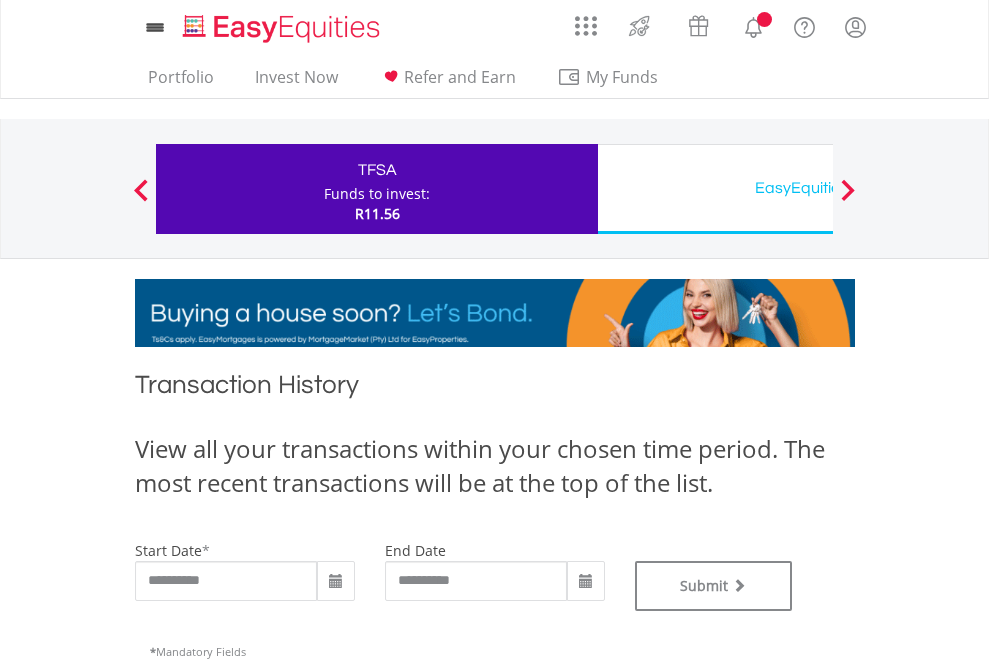 click on "EasyEquities USD" at bounding box center [818, 188] 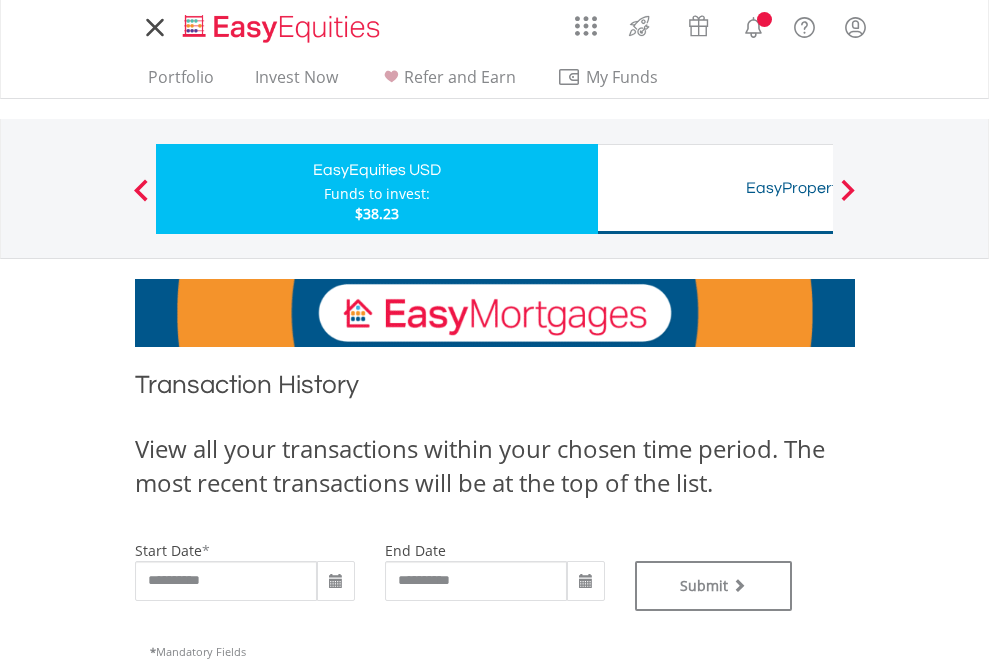 scroll, scrollTop: 0, scrollLeft: 0, axis: both 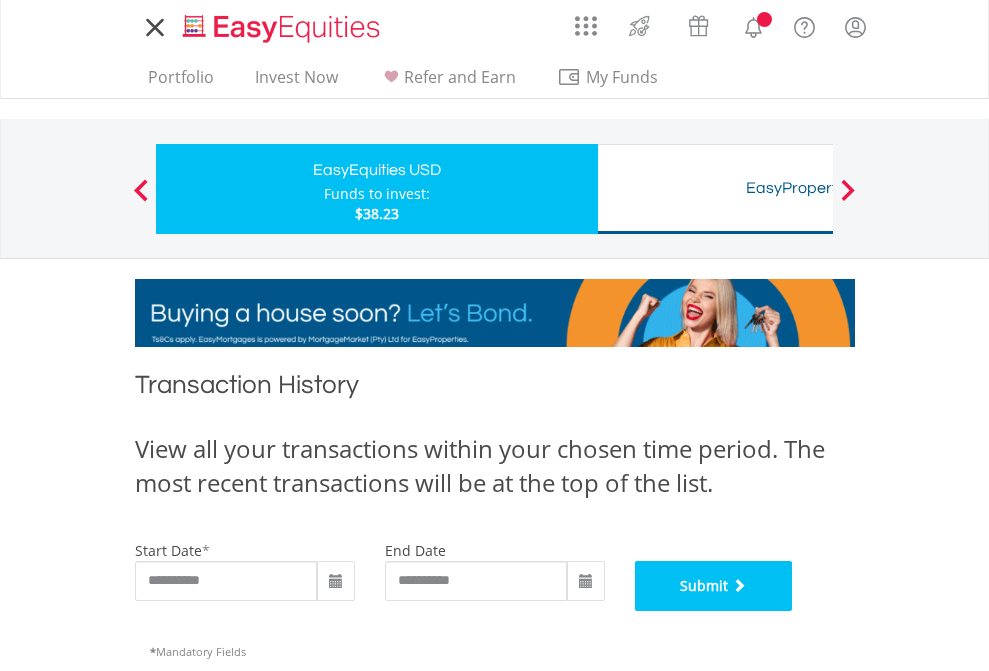 click on "Submit" at bounding box center (714, 586) 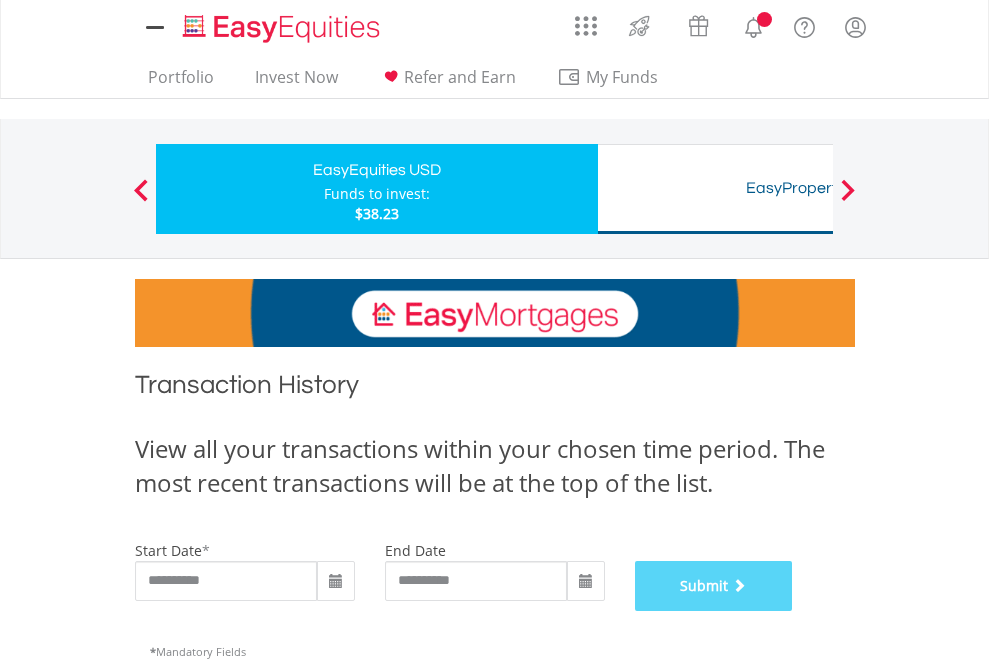 scroll, scrollTop: 811, scrollLeft: 0, axis: vertical 